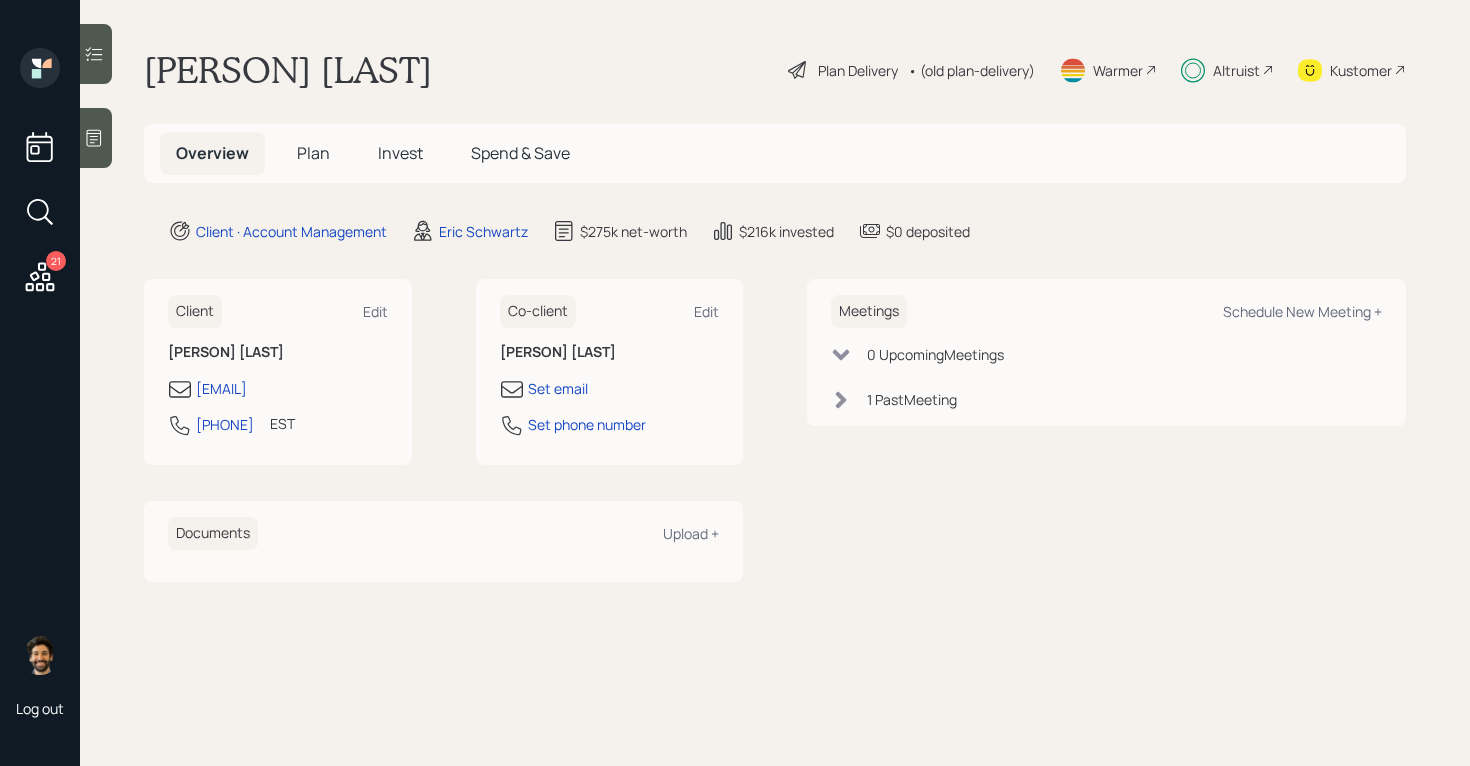 scroll, scrollTop: 0, scrollLeft: 0, axis: both 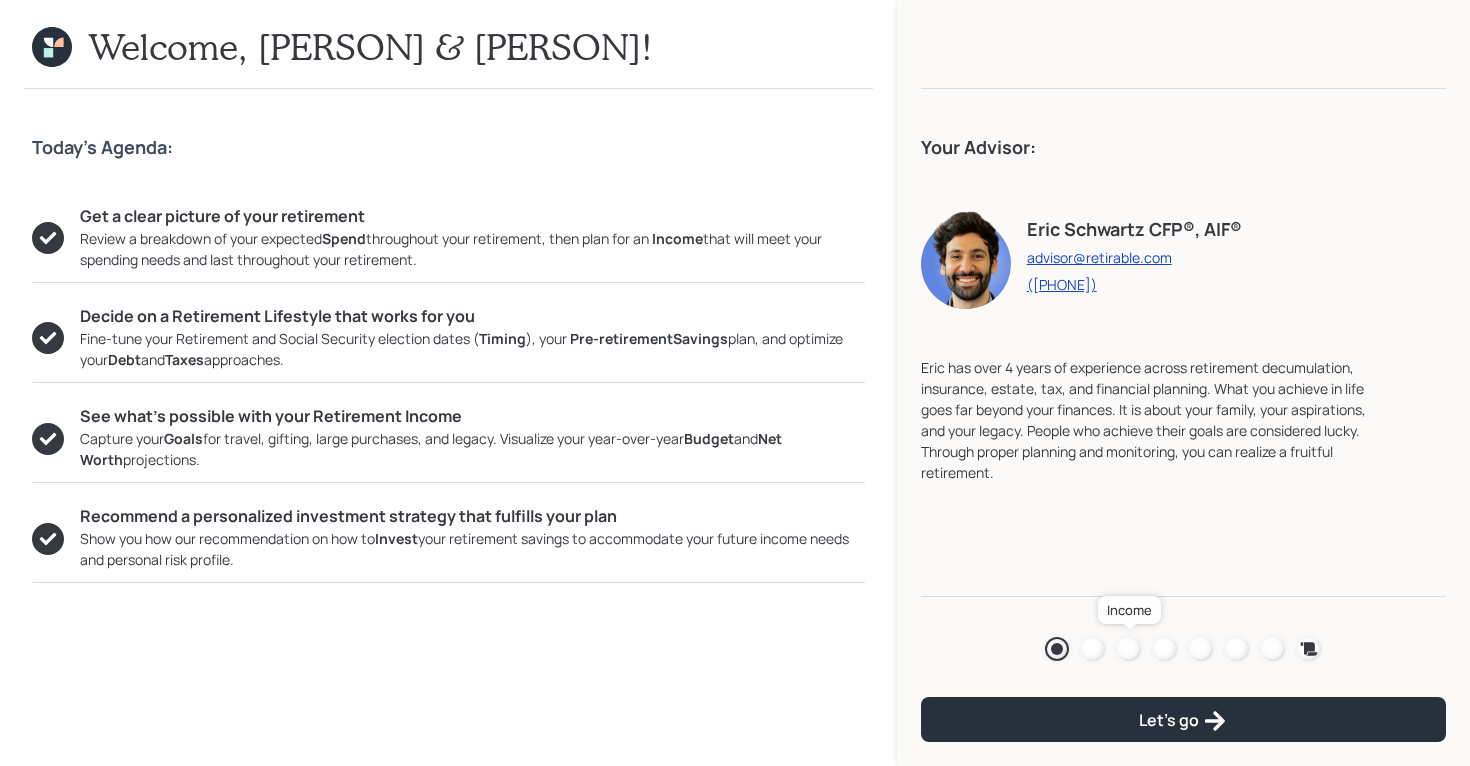 click at bounding box center (1129, 649) 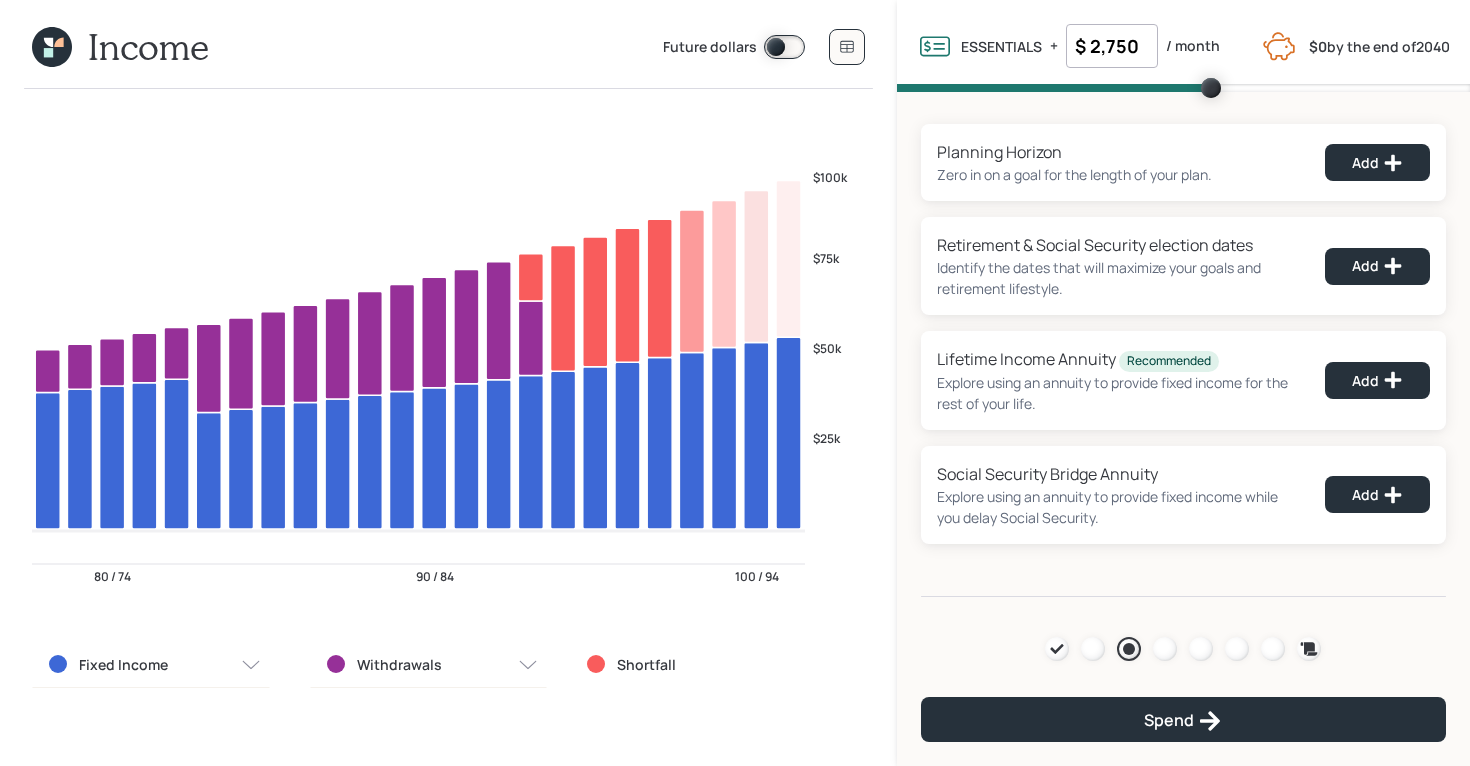 click 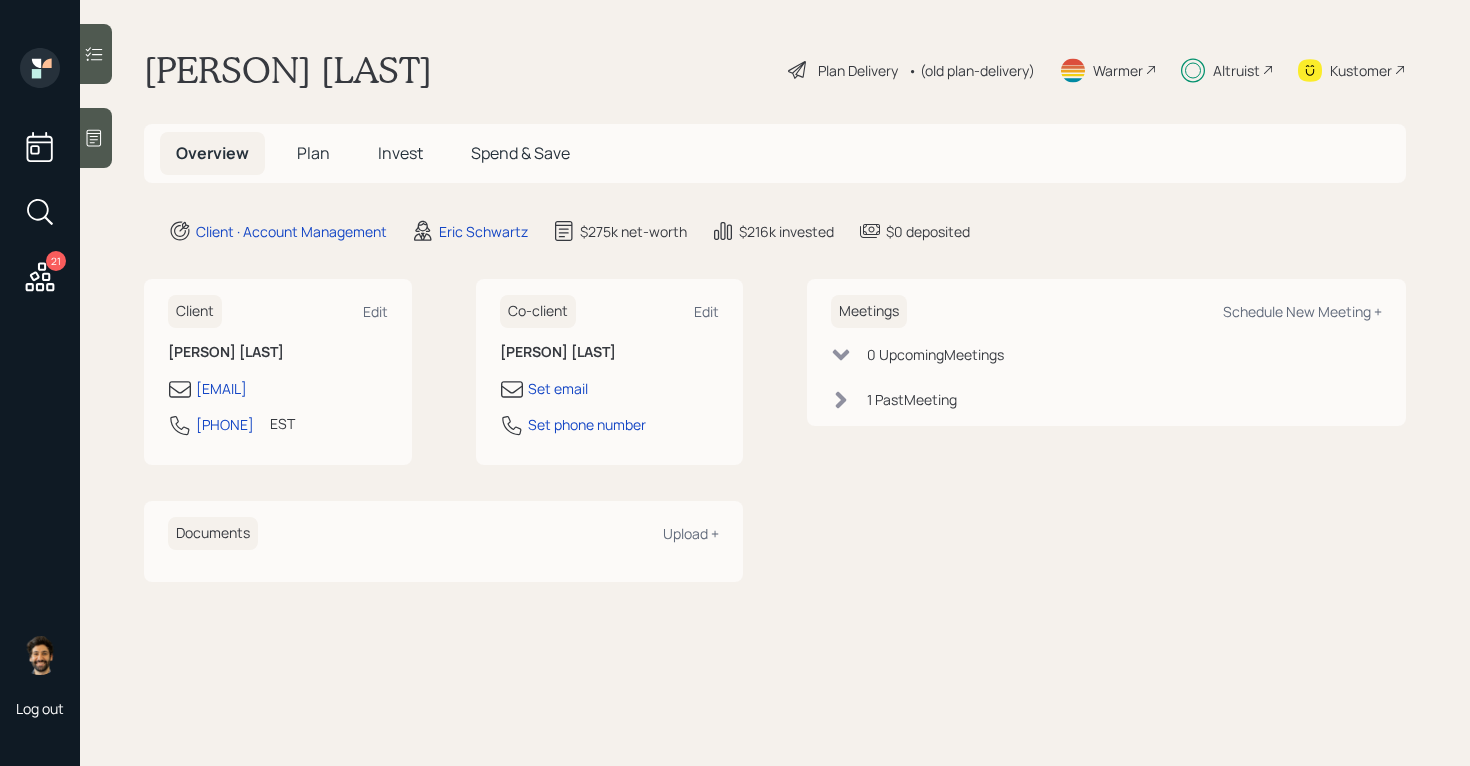 click on "Plan" at bounding box center (313, 153) 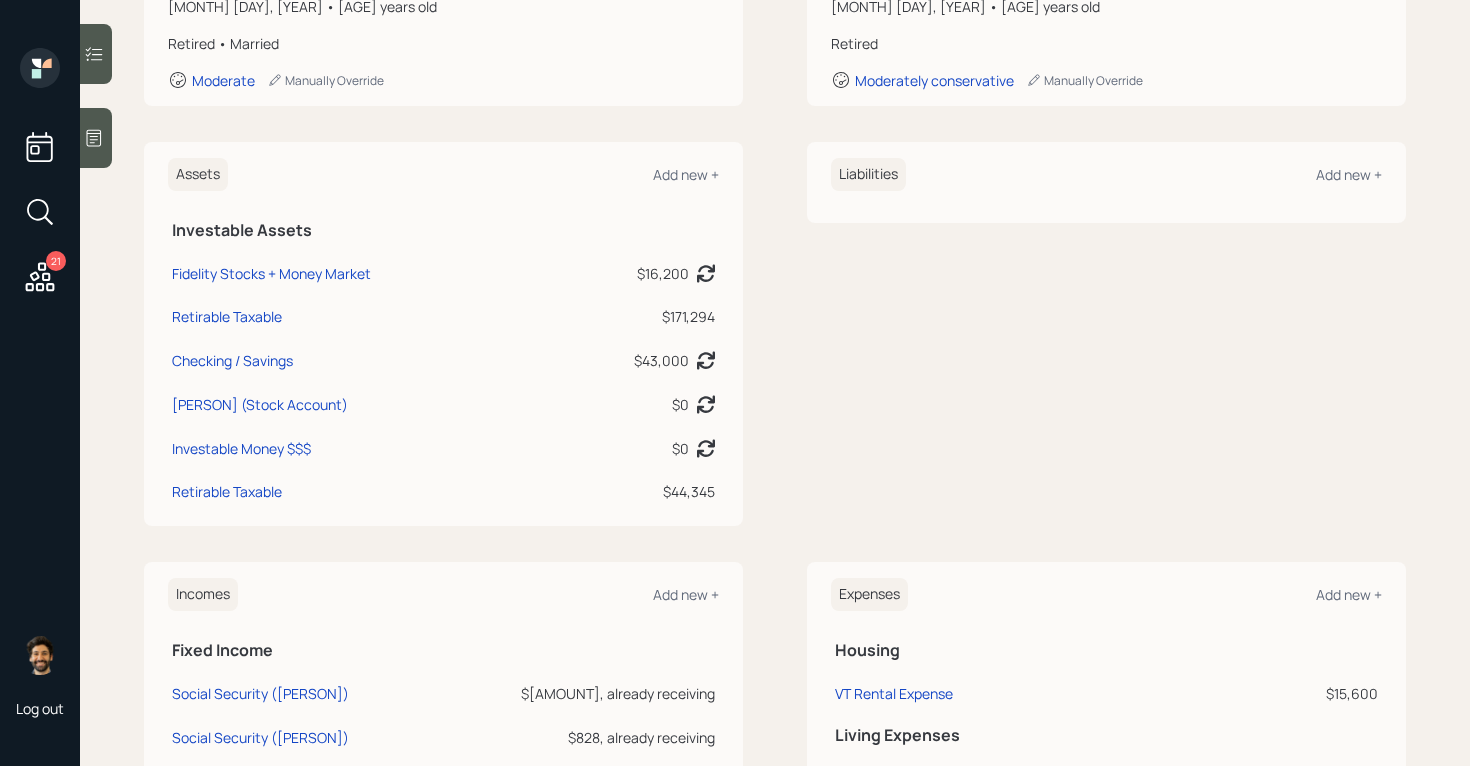 scroll, scrollTop: 421, scrollLeft: 0, axis: vertical 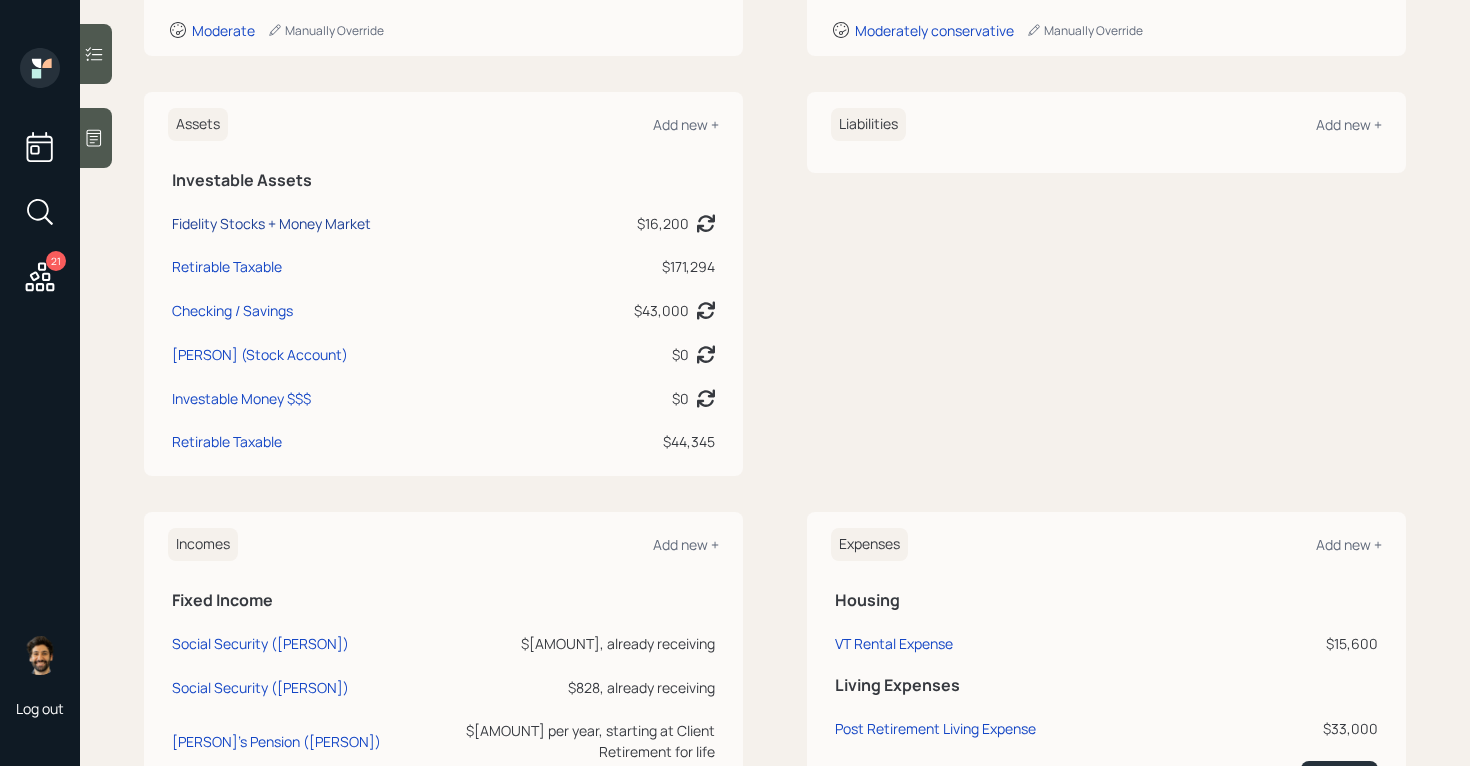 click on "Fidelity Stocks + Money Market" at bounding box center [271, 223] 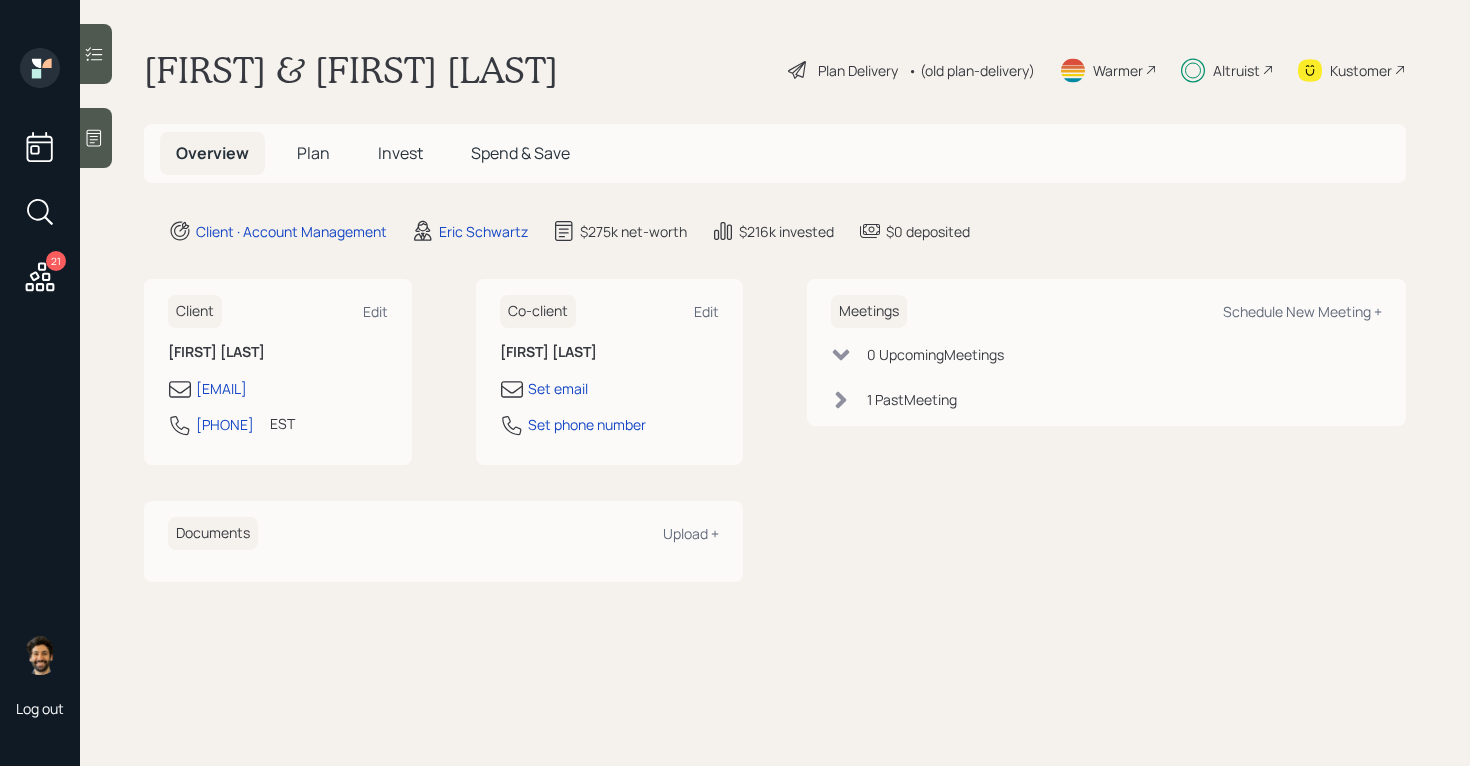 scroll, scrollTop: 0, scrollLeft: 0, axis: both 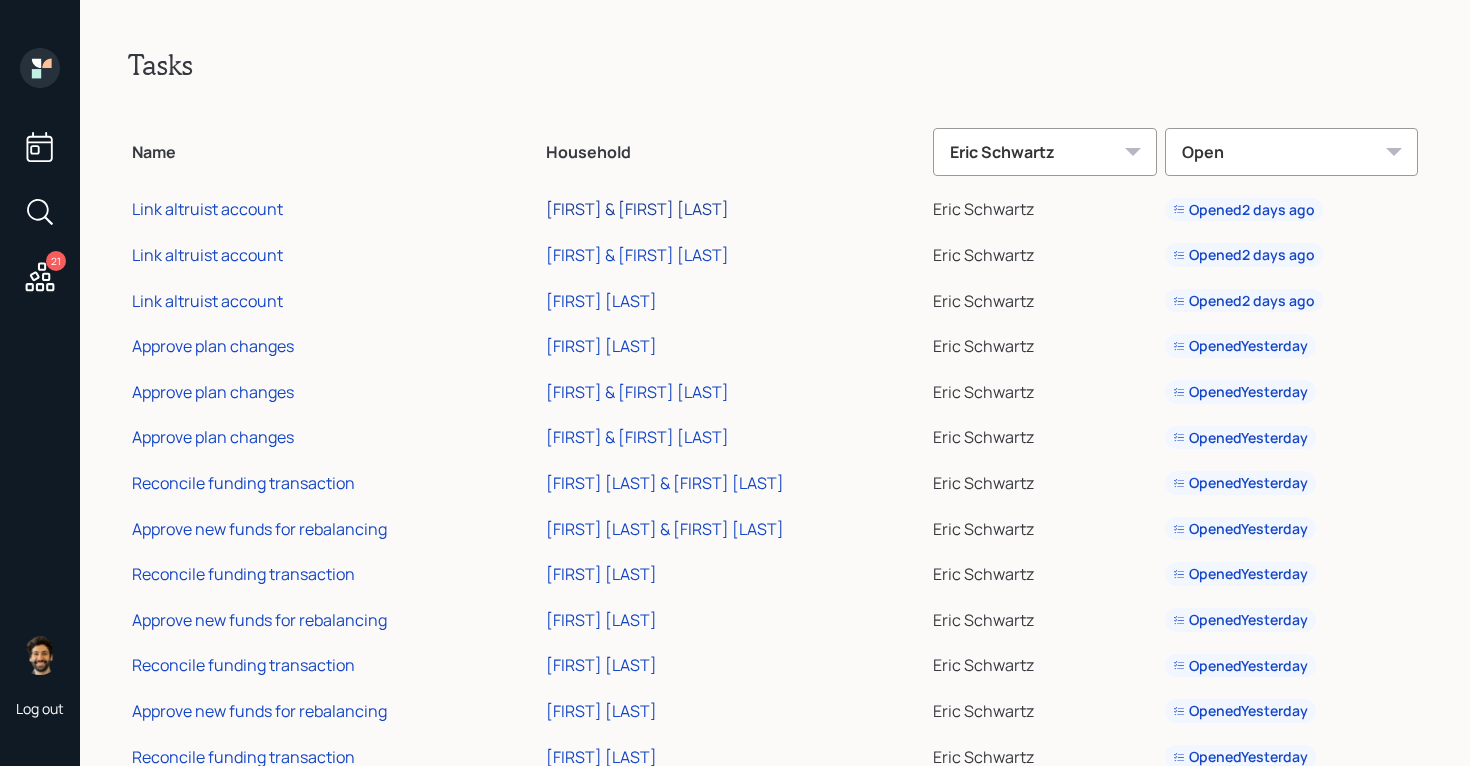 click on "[FIRST] & [FIRST] [LAST]" at bounding box center (637, 209) 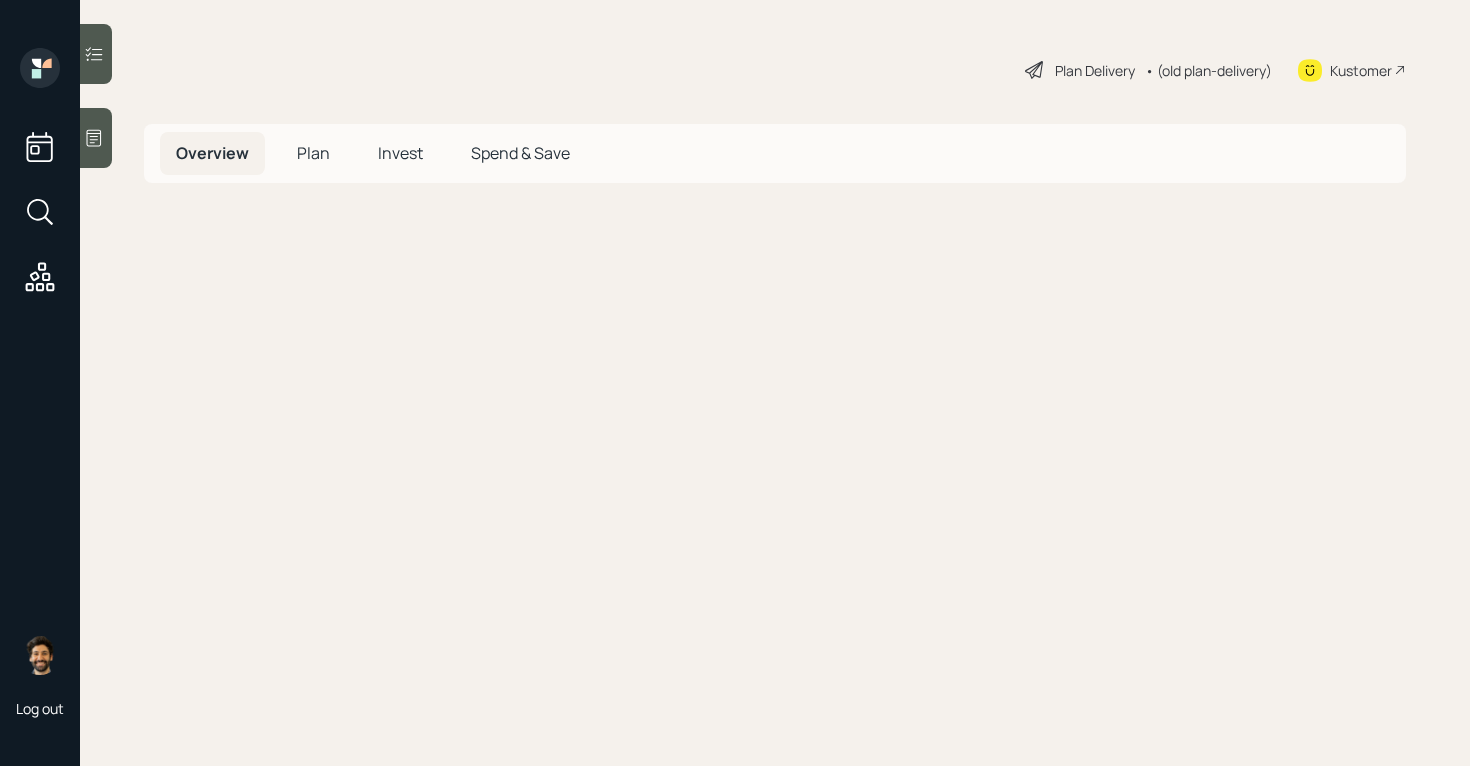 scroll, scrollTop: 0, scrollLeft: 0, axis: both 